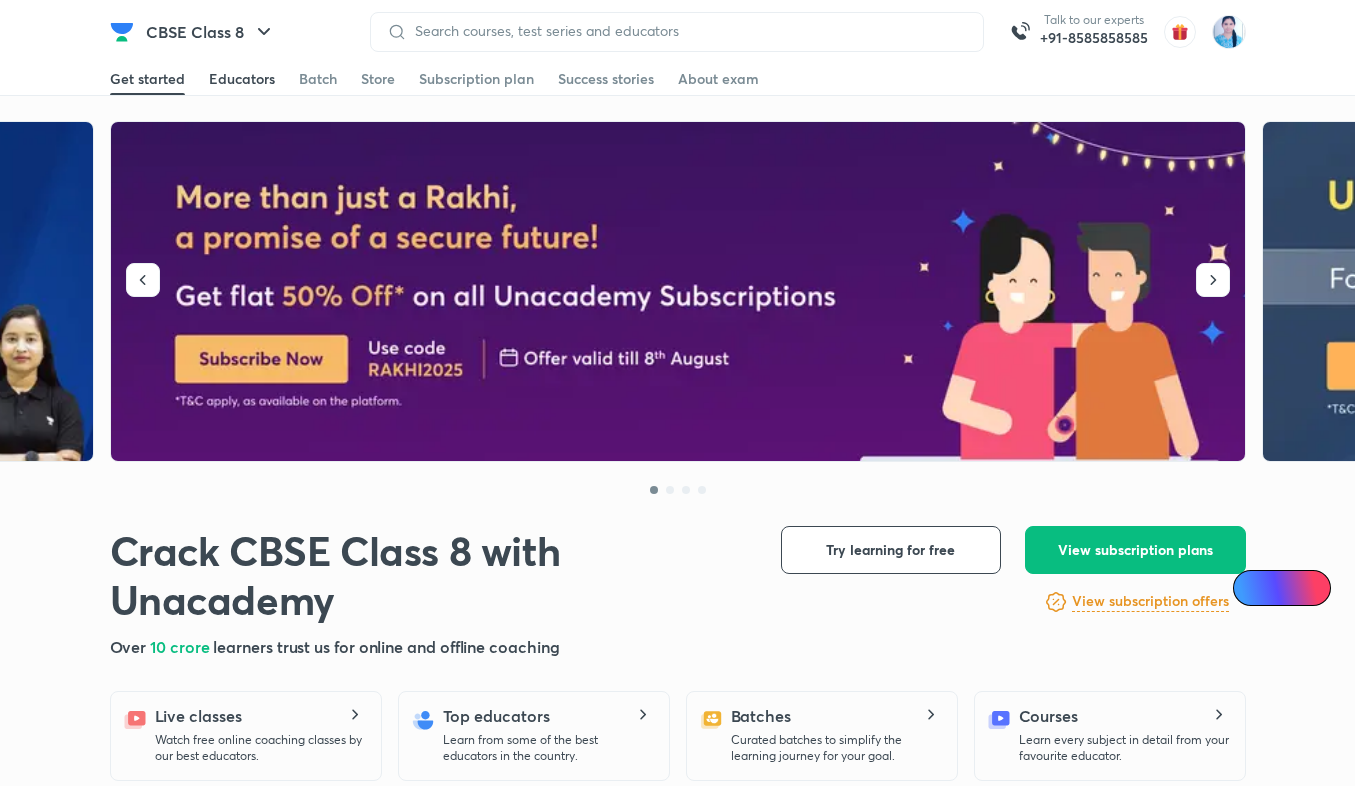 scroll, scrollTop: 0, scrollLeft: 0, axis: both 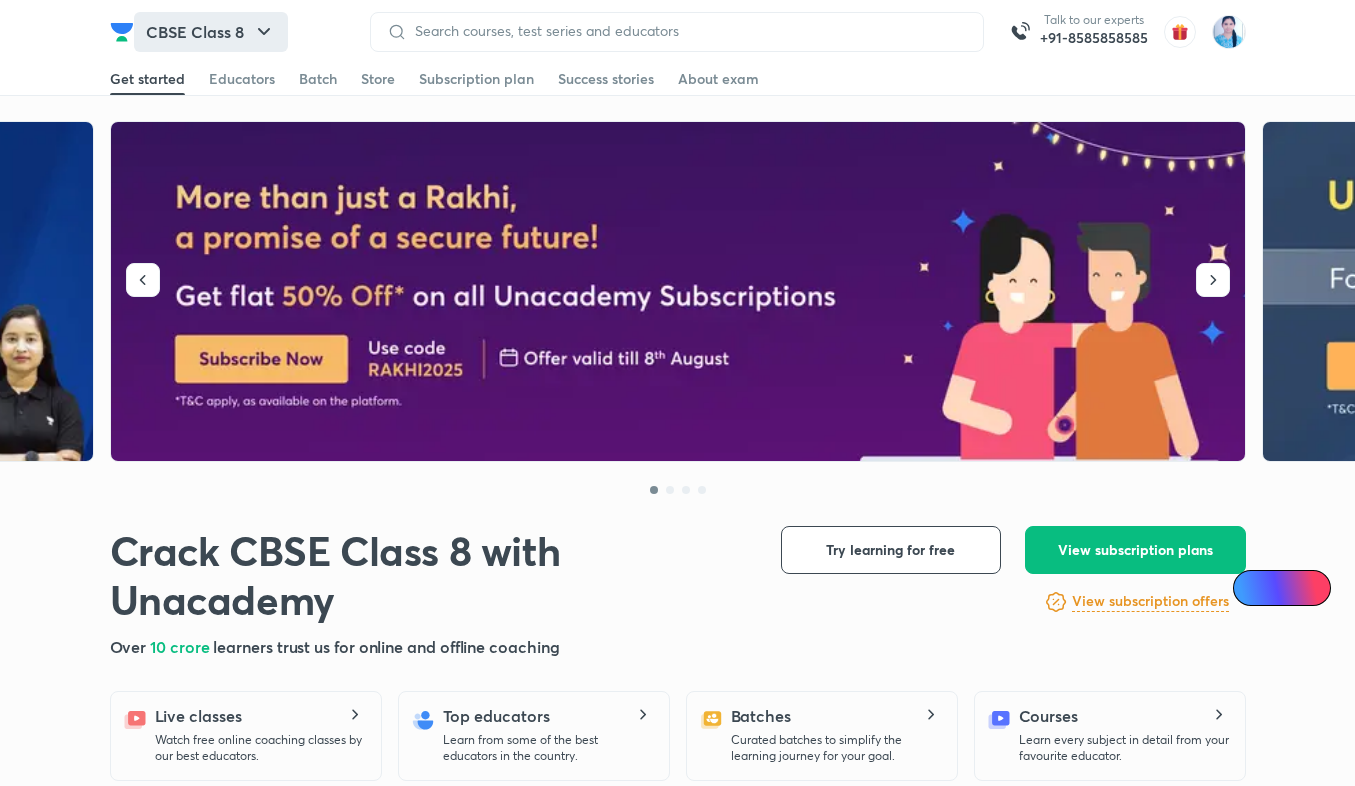 click on "CBSE Class 8" at bounding box center (211, 32) 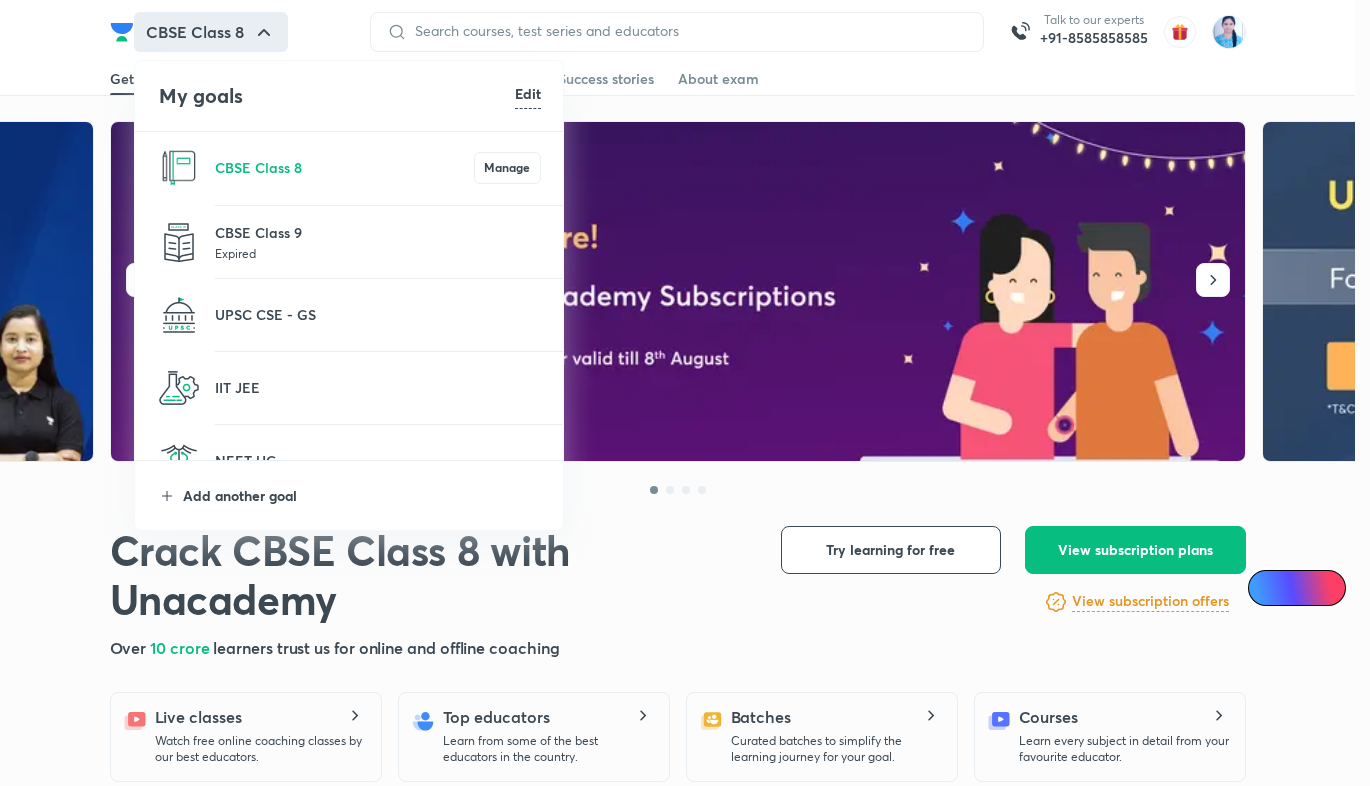 click on "Add another goal" at bounding box center [362, 495] 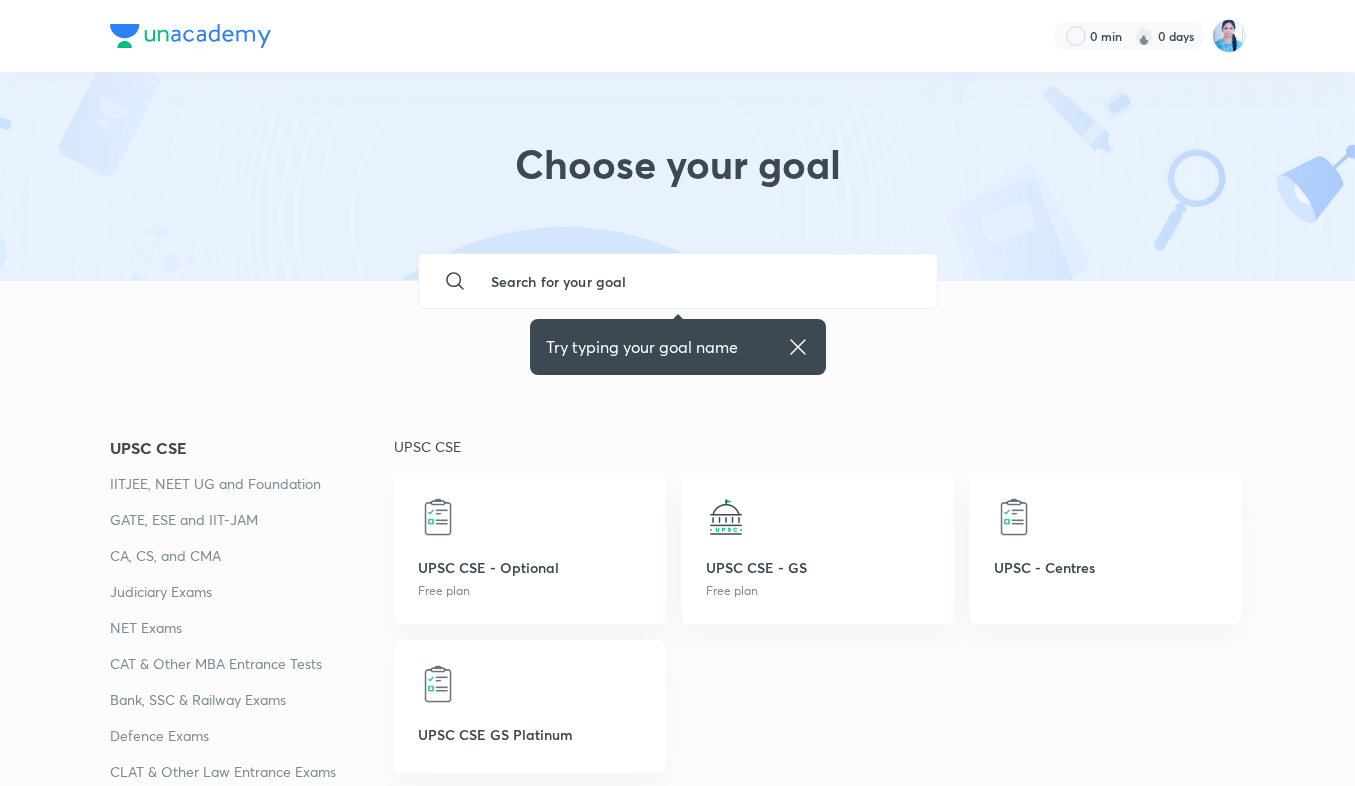 click at bounding box center [698, 281] 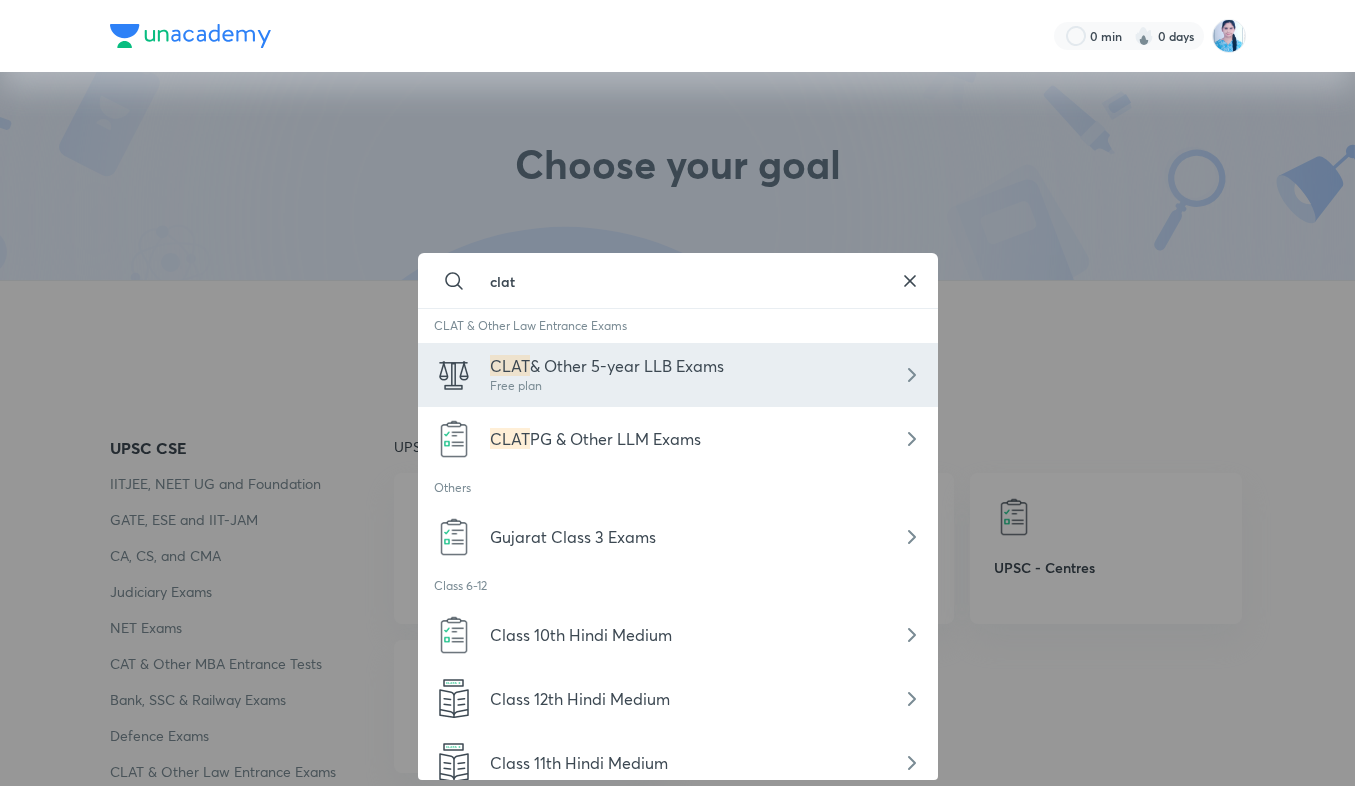click on "Free plan" at bounding box center [607, 386] 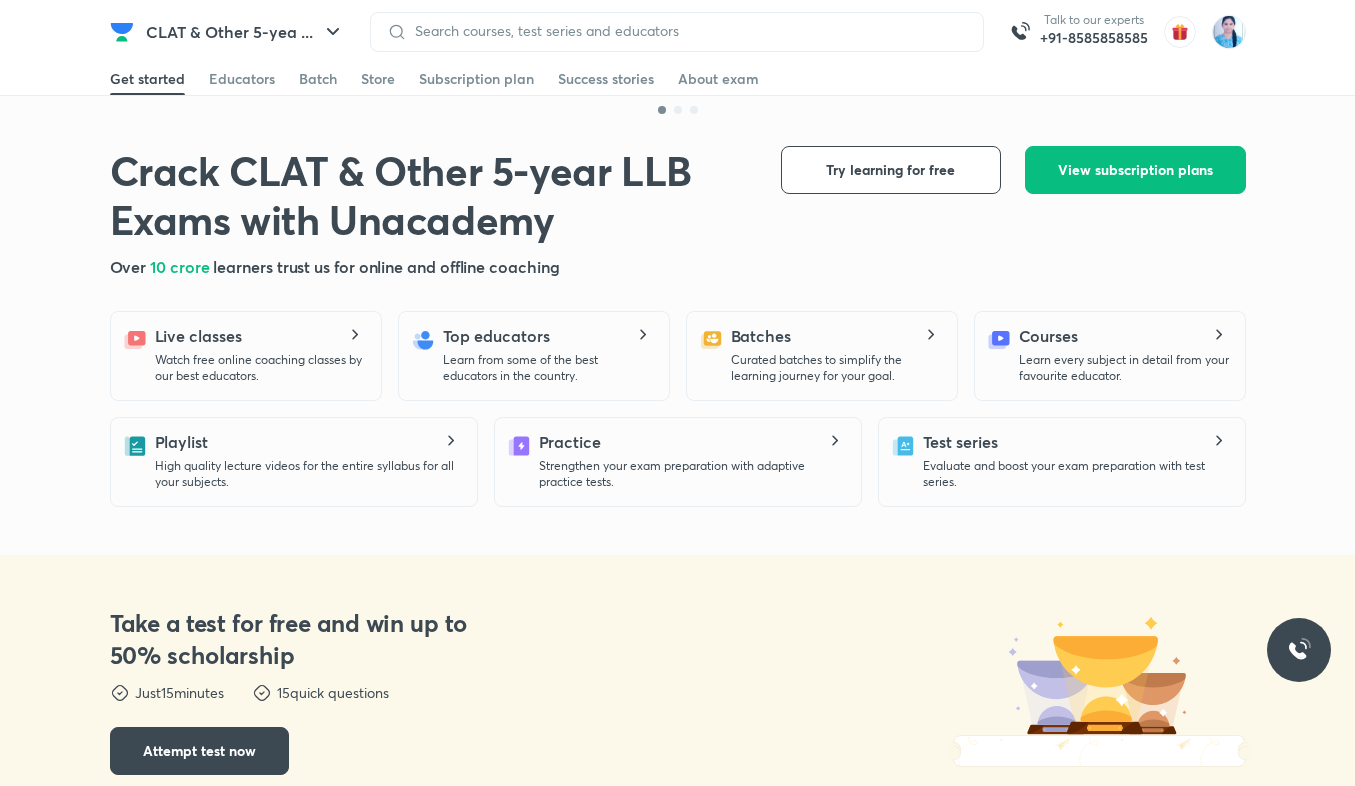 scroll, scrollTop: 480, scrollLeft: 0, axis: vertical 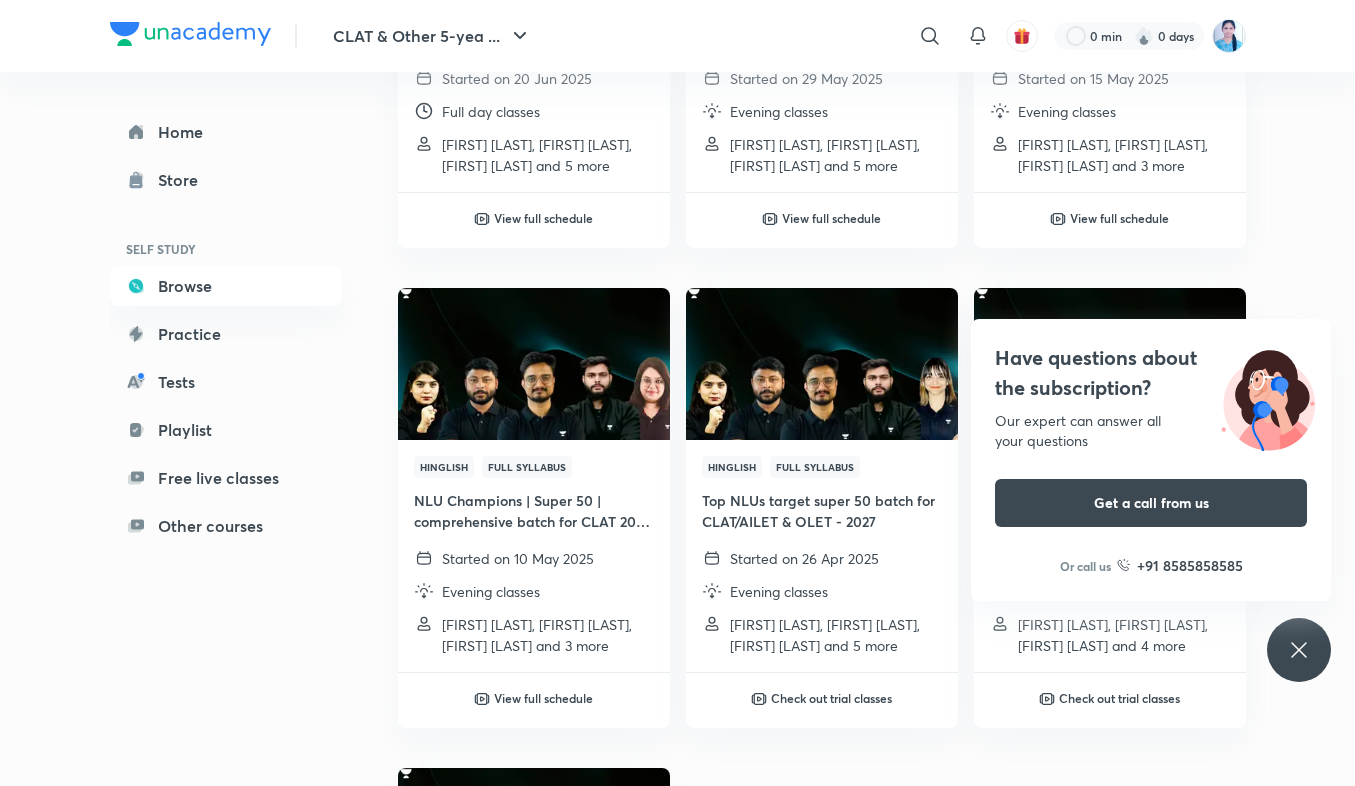 click on "Have questions about the subscription? Our expert can answer all your questions Get a call from us Or call us +91 8585858585" at bounding box center (1299, 650) 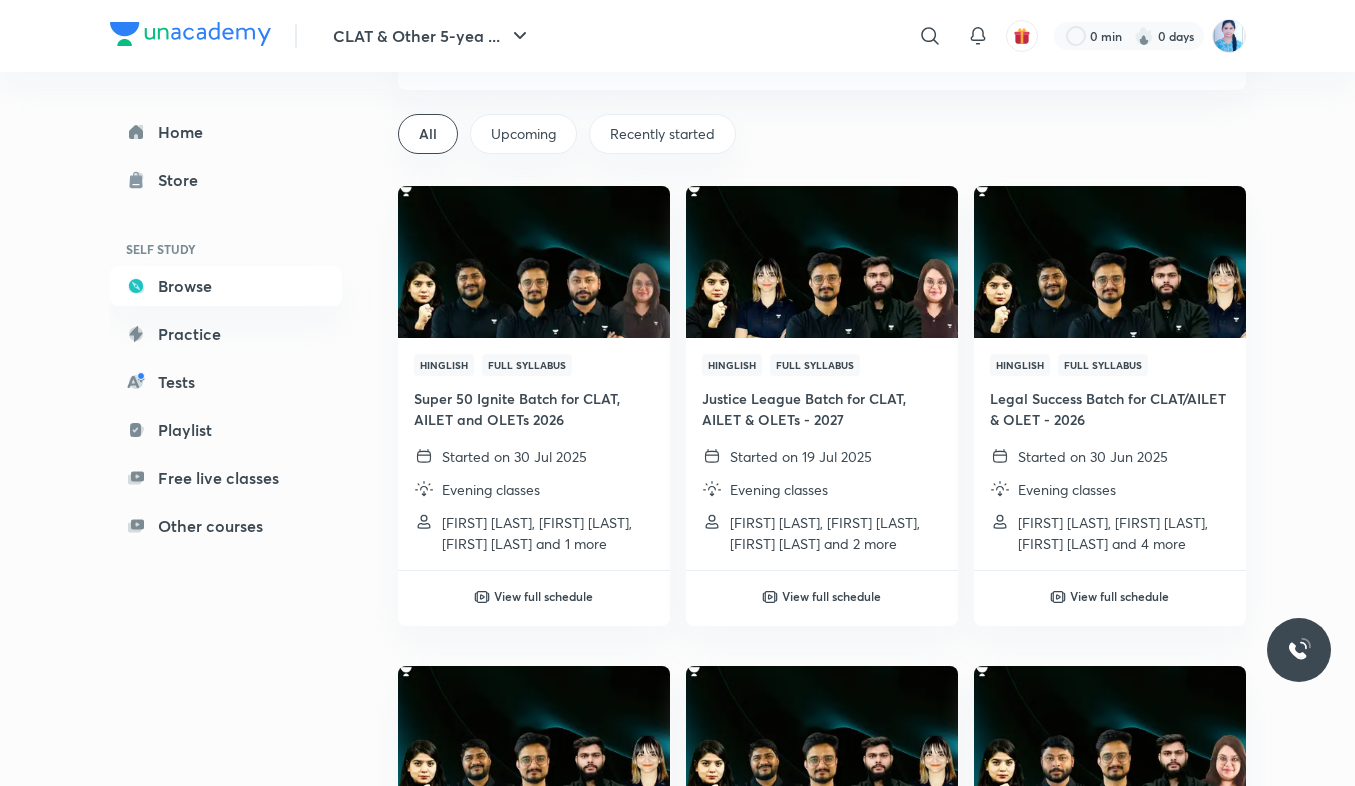scroll, scrollTop: 0, scrollLeft: 0, axis: both 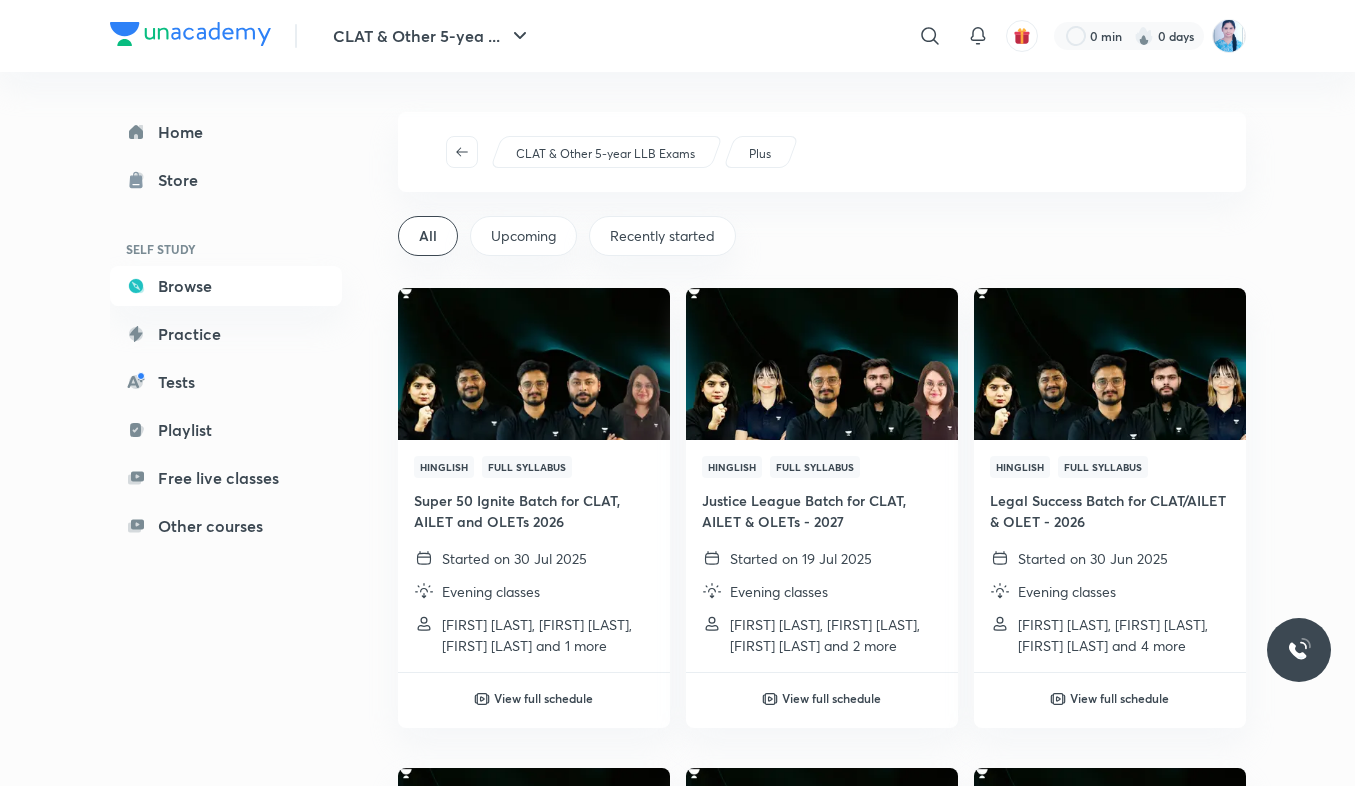 click on "Recently started" at bounding box center [662, 236] 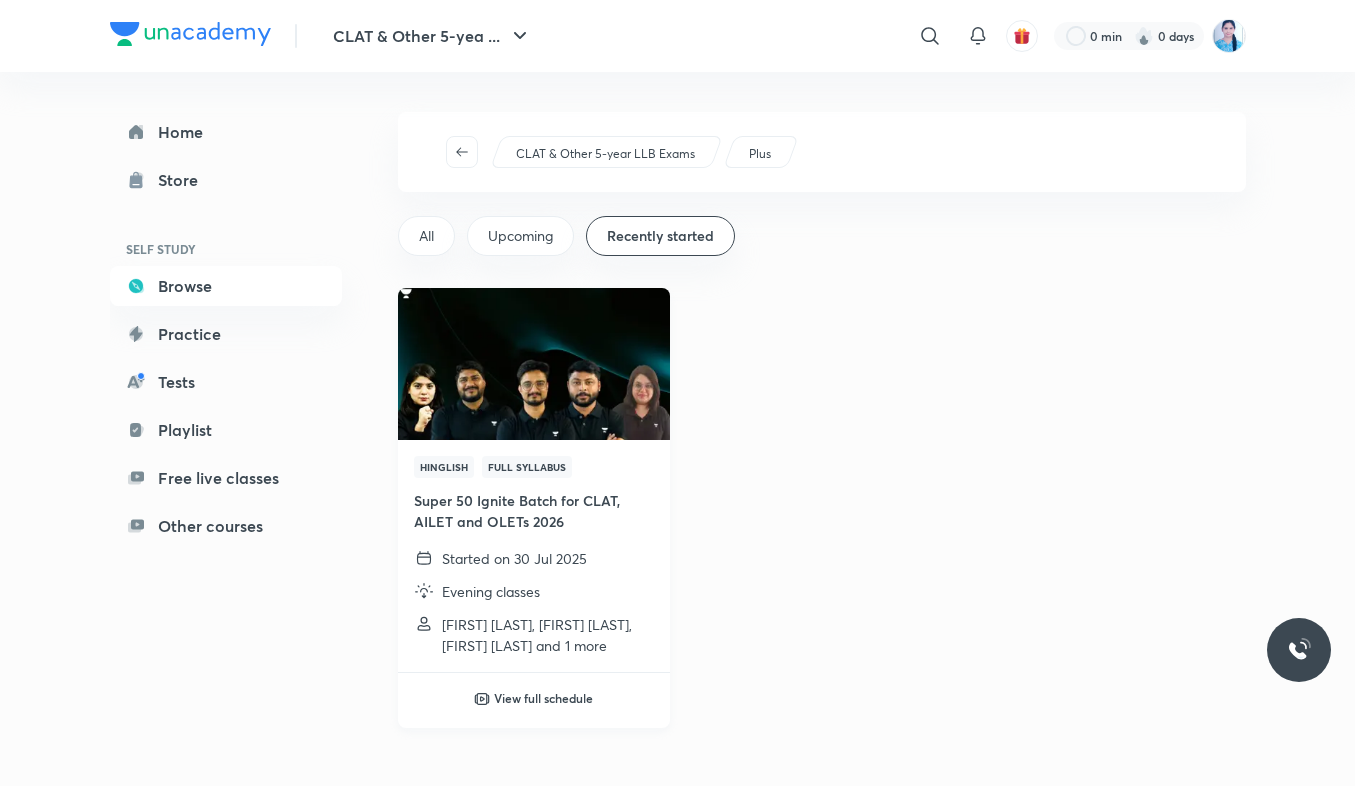 click on "View full schedule" at bounding box center (543, 698) 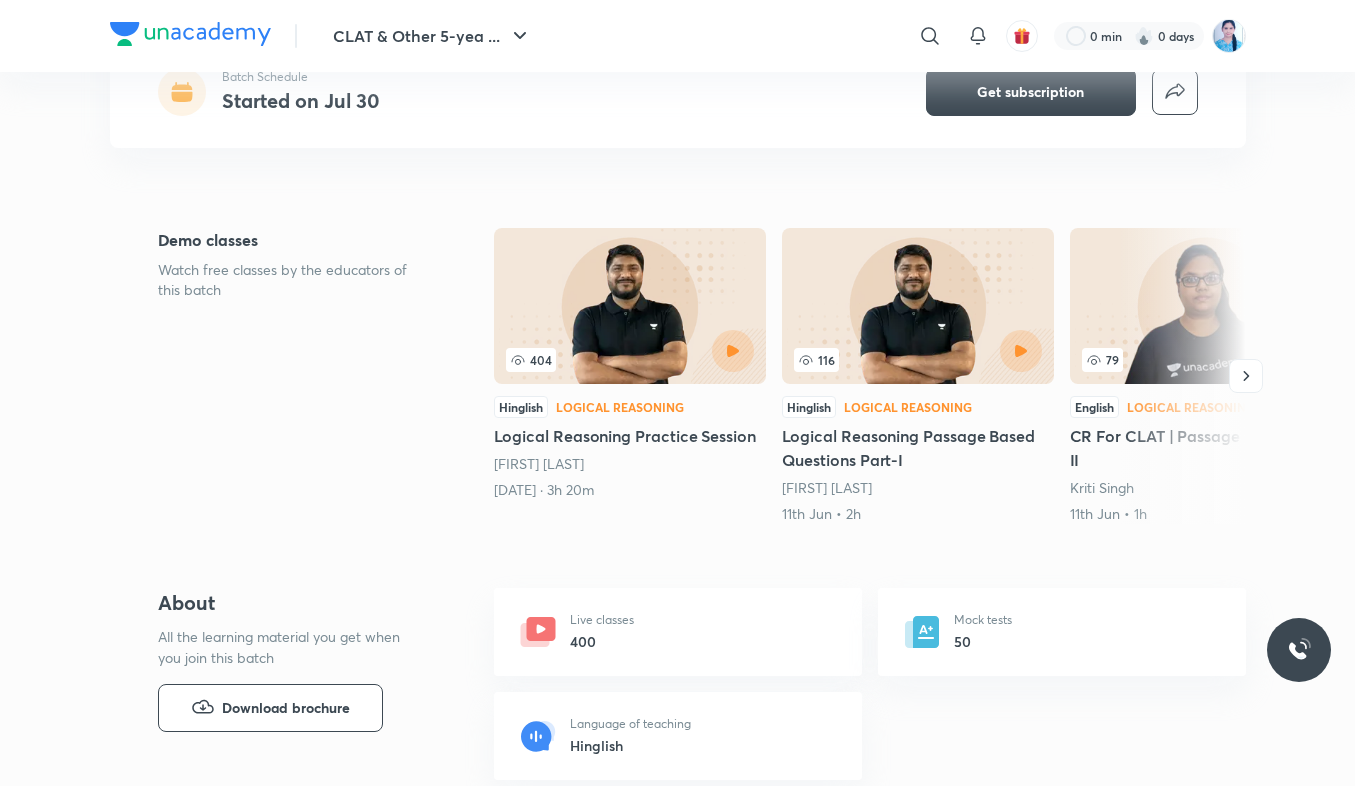 scroll, scrollTop: 0, scrollLeft: 0, axis: both 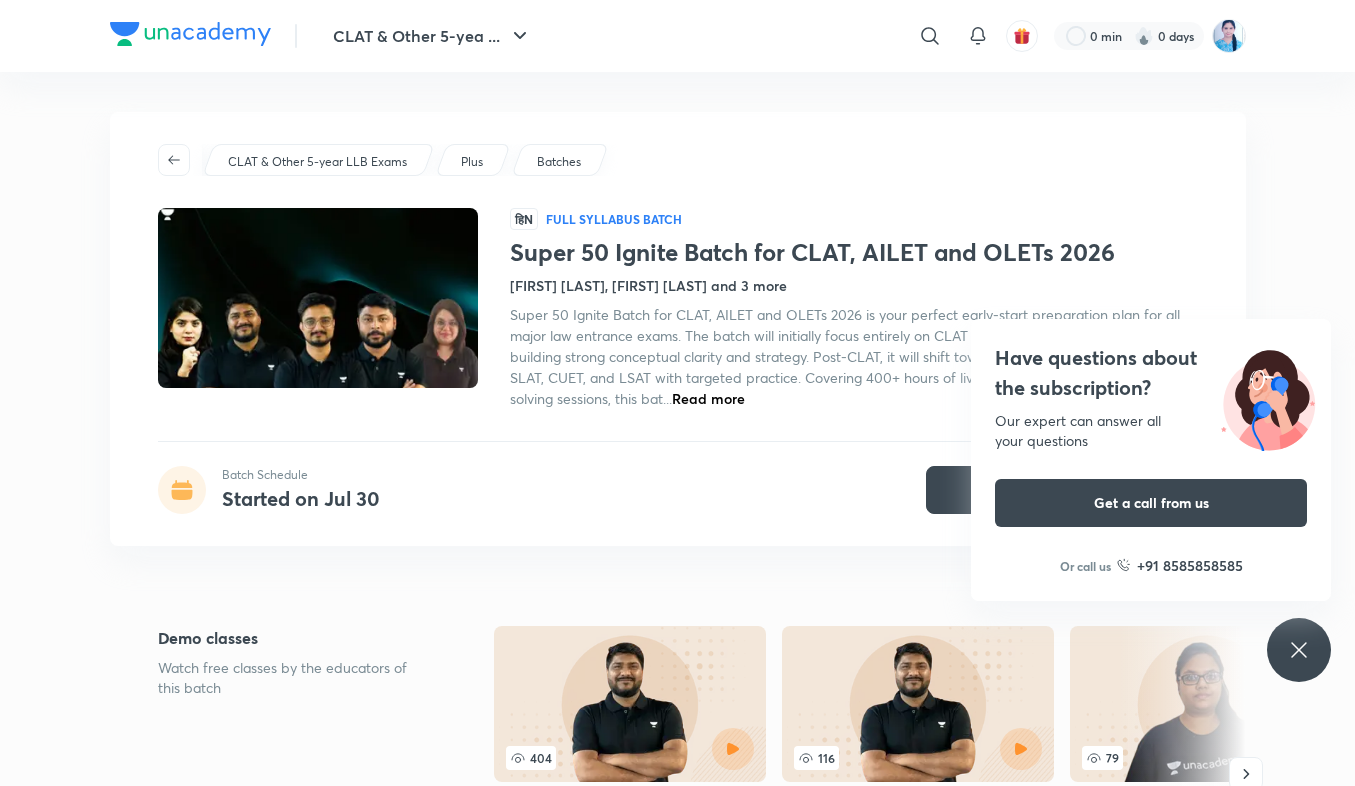 click 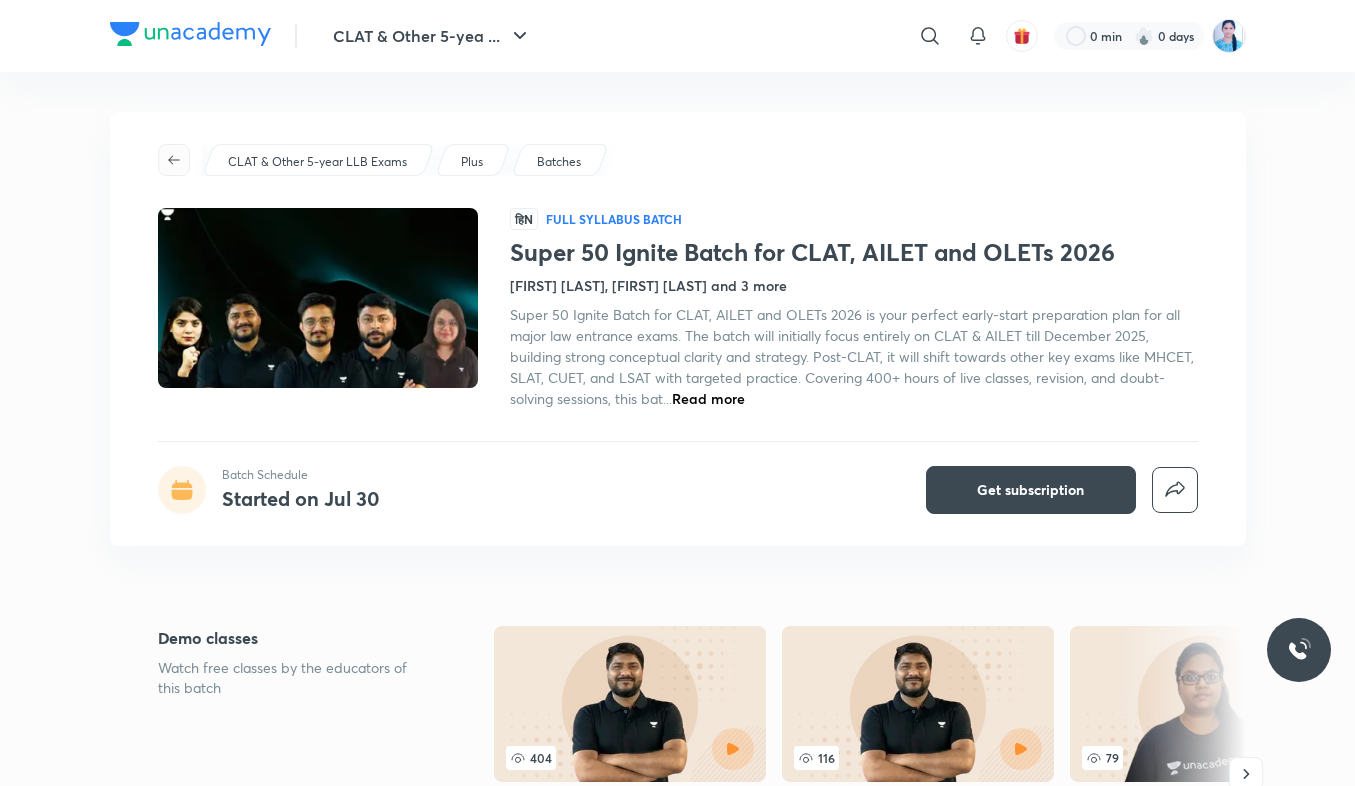 click 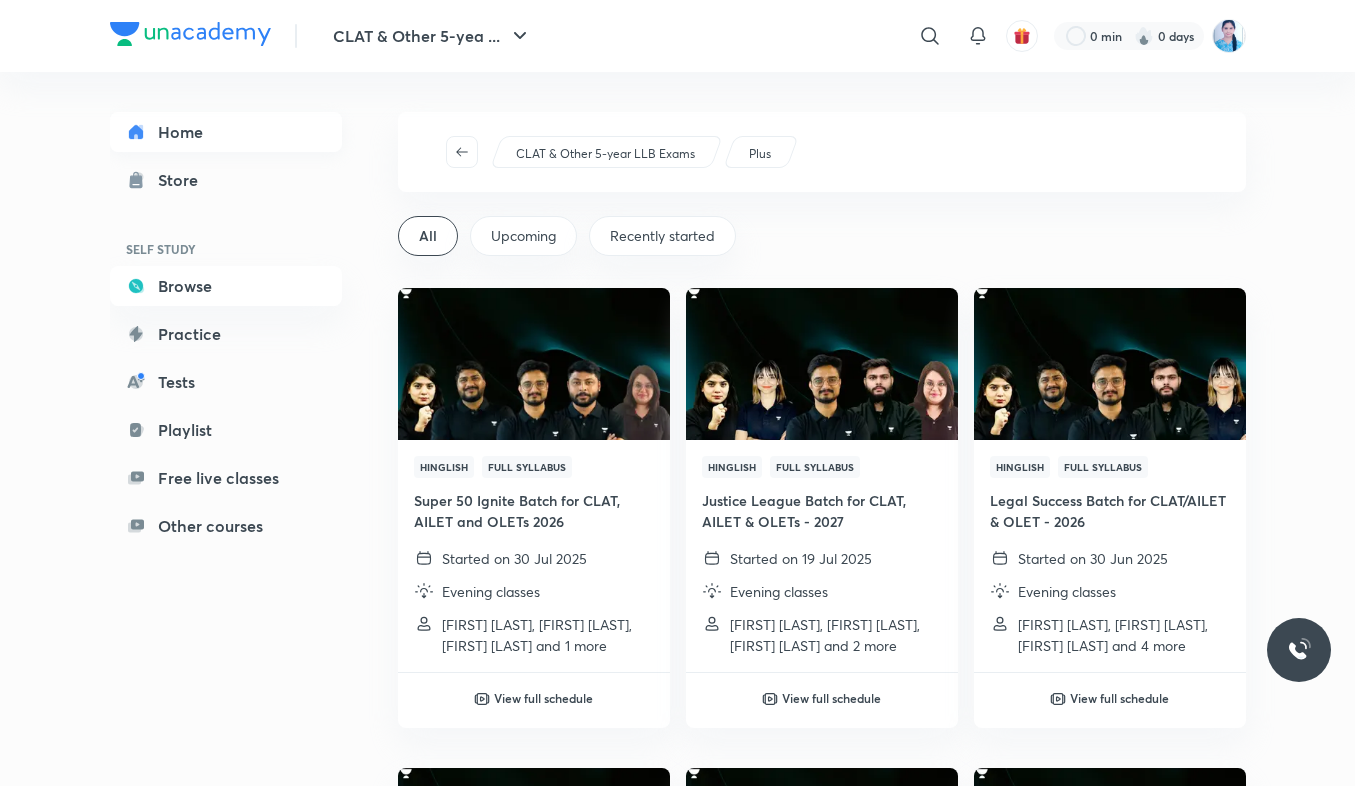 click on "Home" at bounding box center (226, 132) 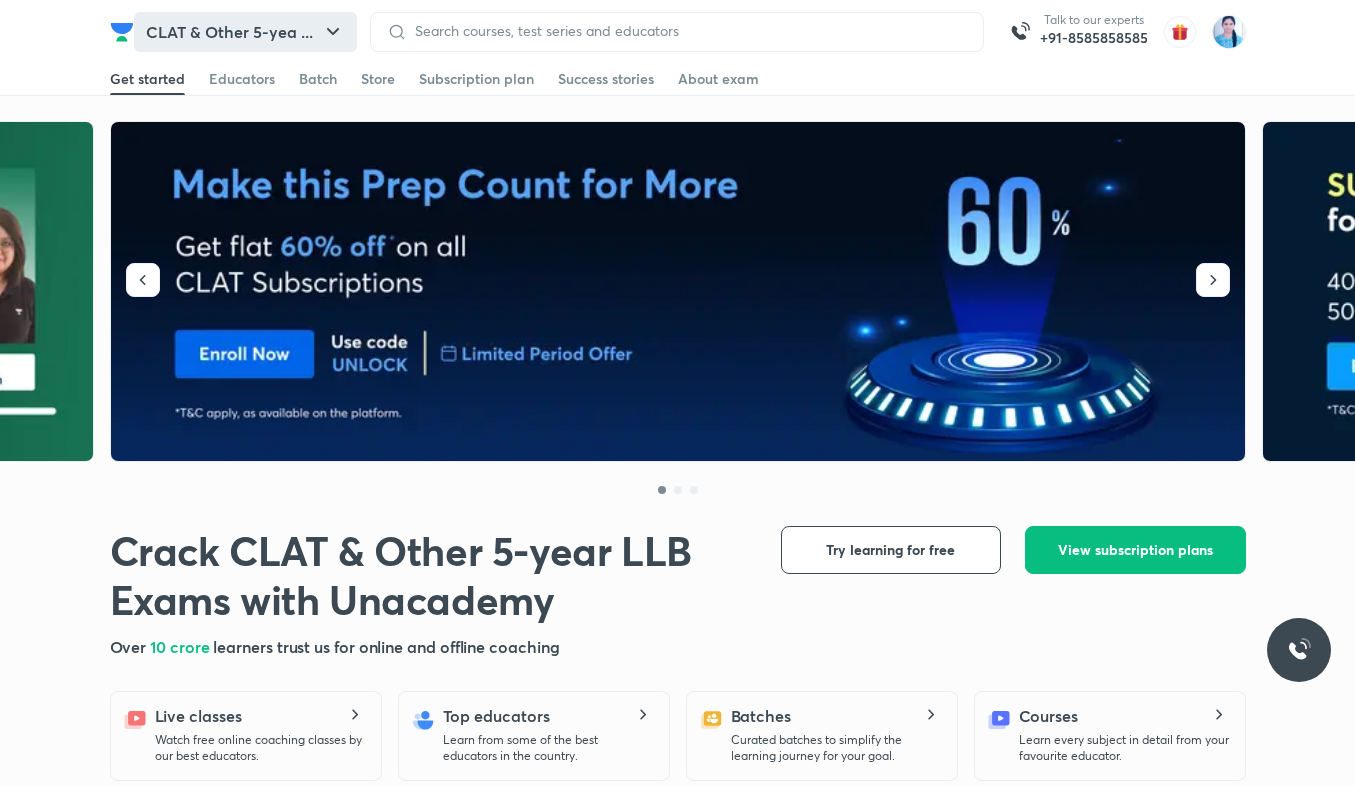 click on "CLAT & Other 5-yea ..." at bounding box center (245, 32) 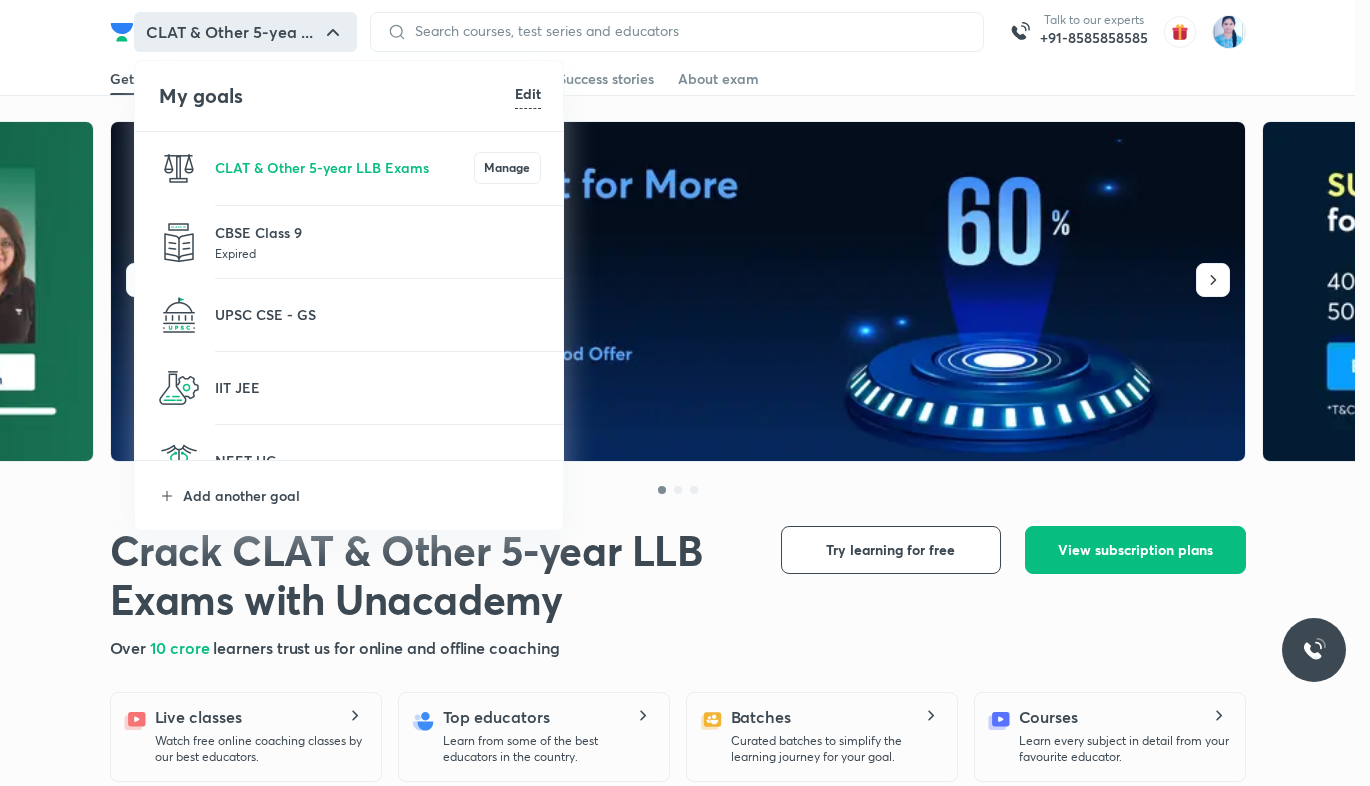 click on "Expired" at bounding box center (378, 253) 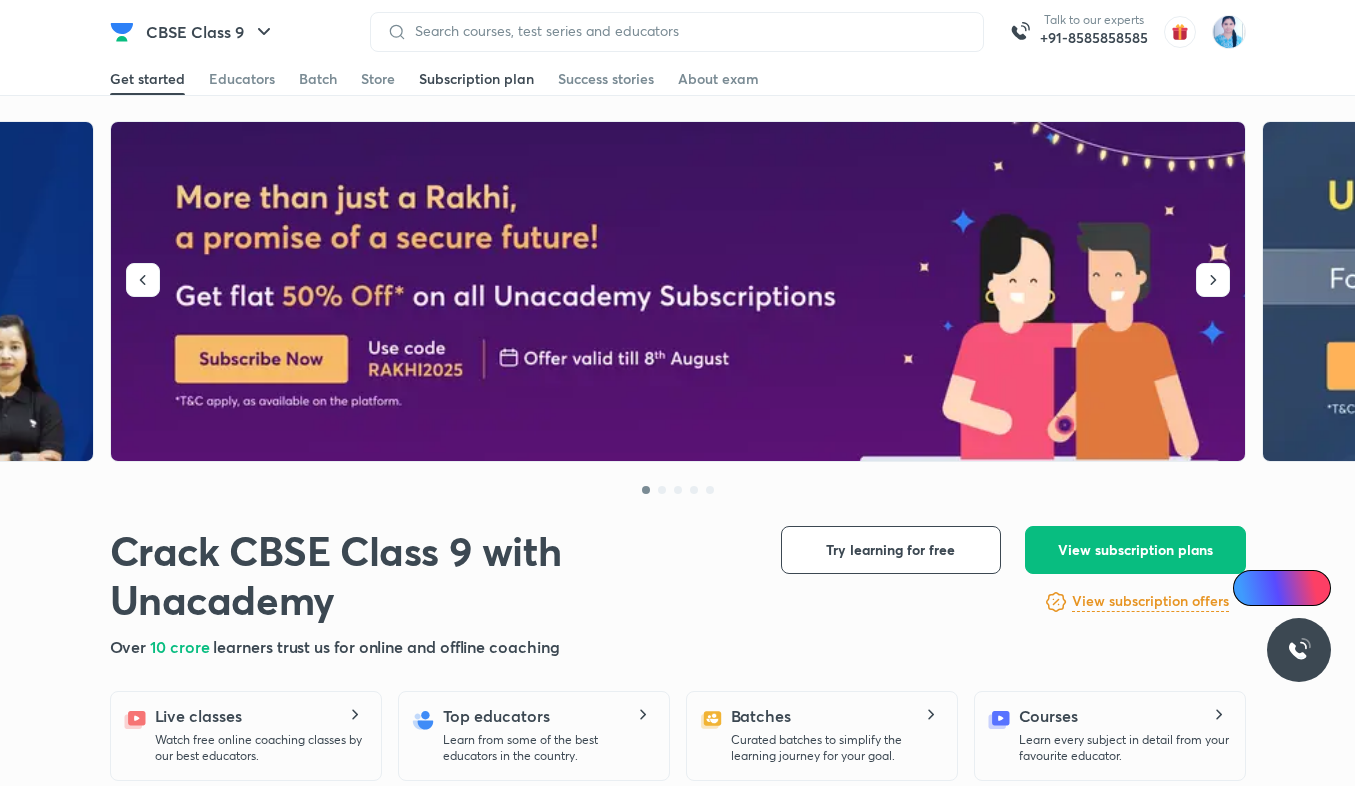 click on "Subscription plan" at bounding box center (476, 79) 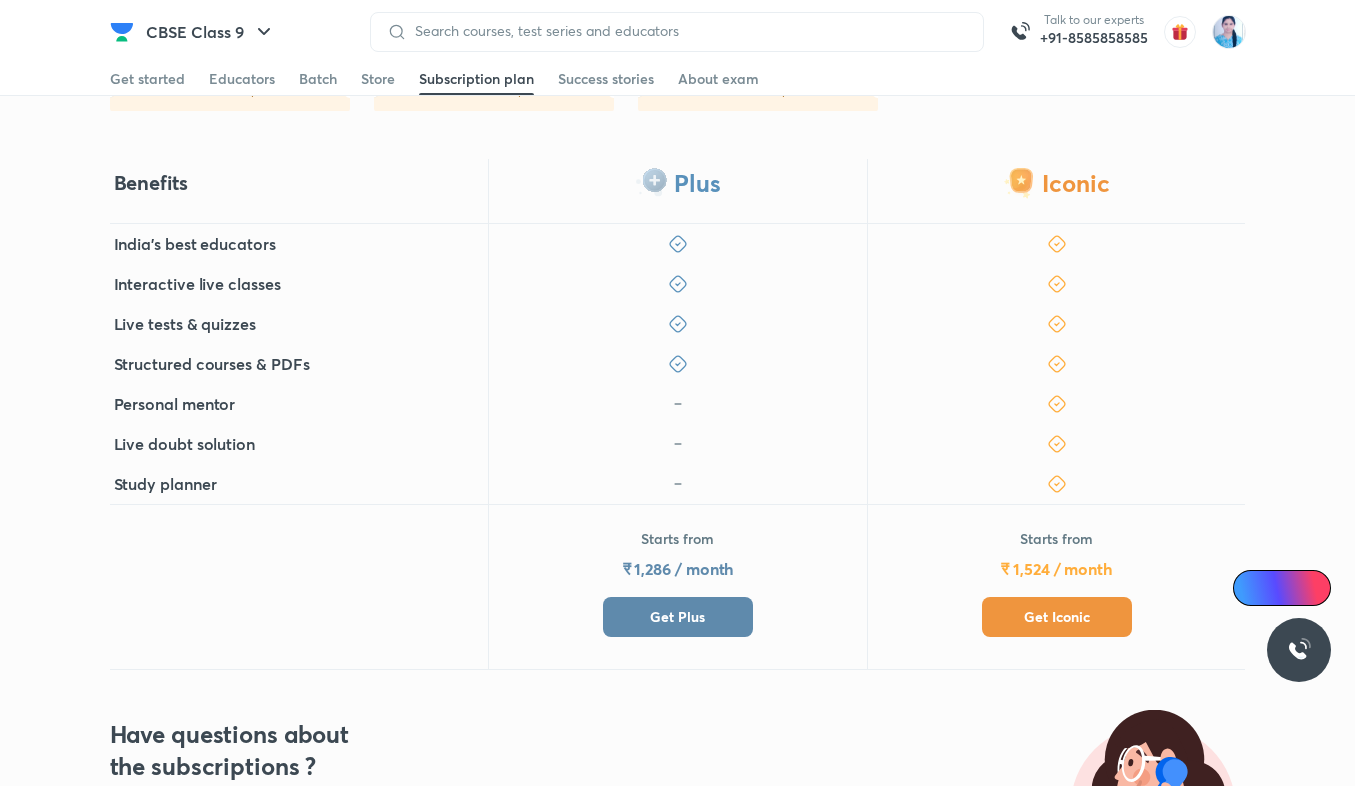 scroll, scrollTop: 480, scrollLeft: 0, axis: vertical 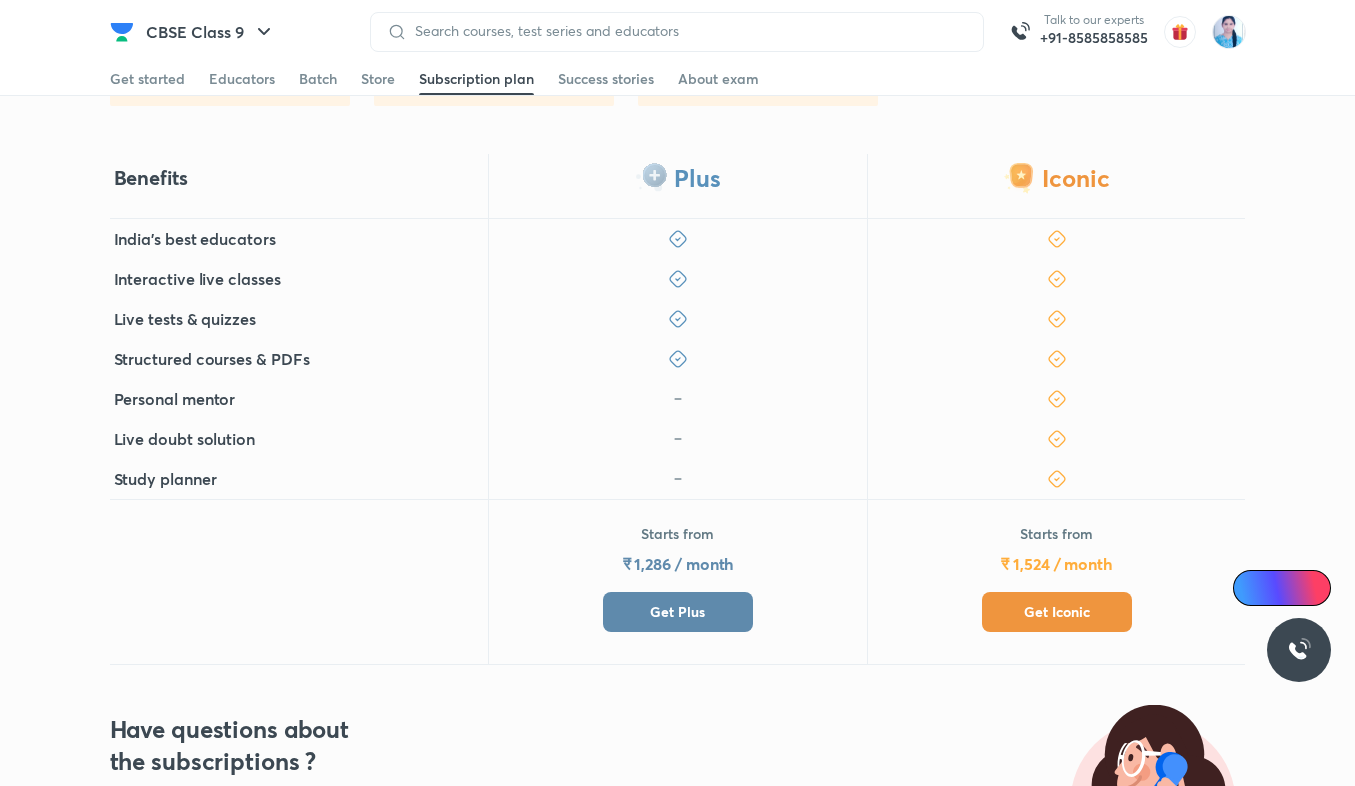 click on "Get Iconic" at bounding box center (1057, 612) 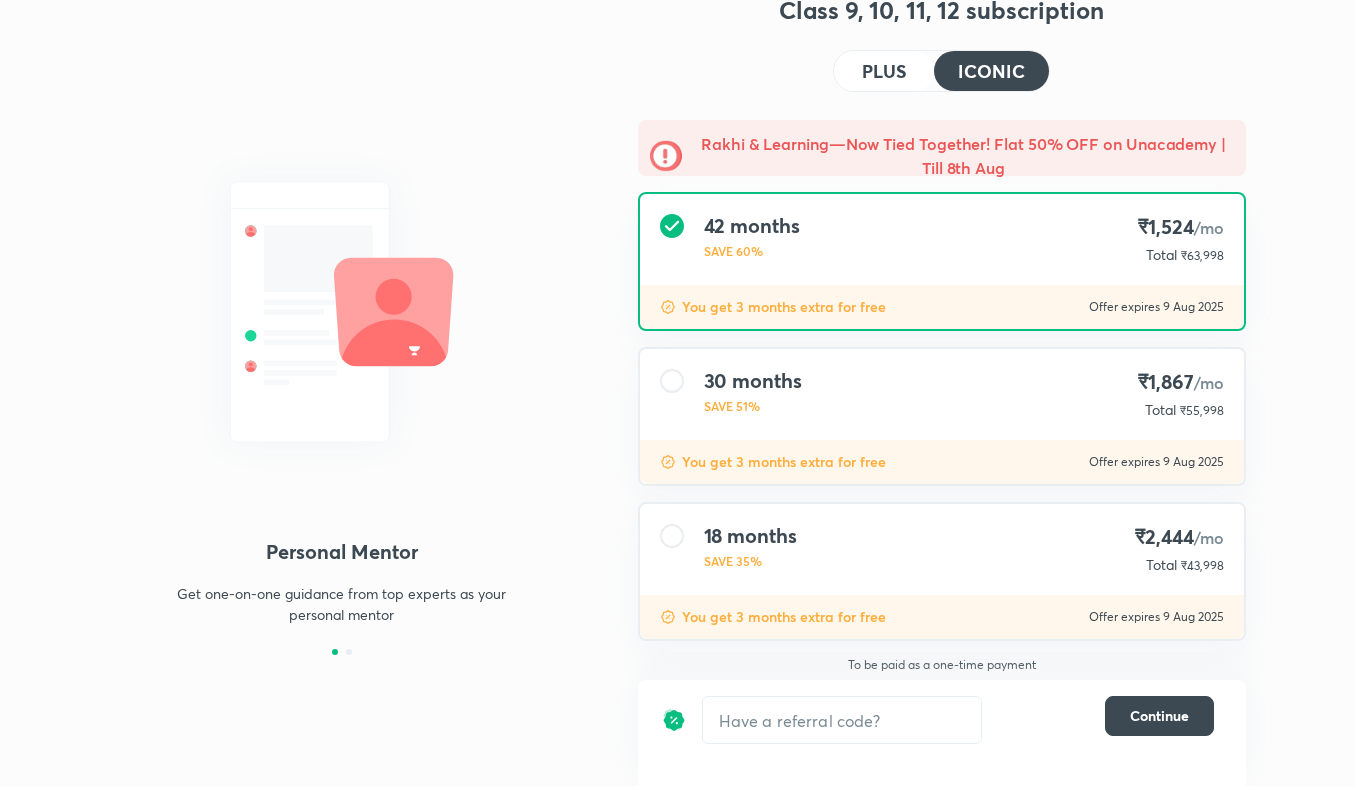 scroll, scrollTop: 120, scrollLeft: 0, axis: vertical 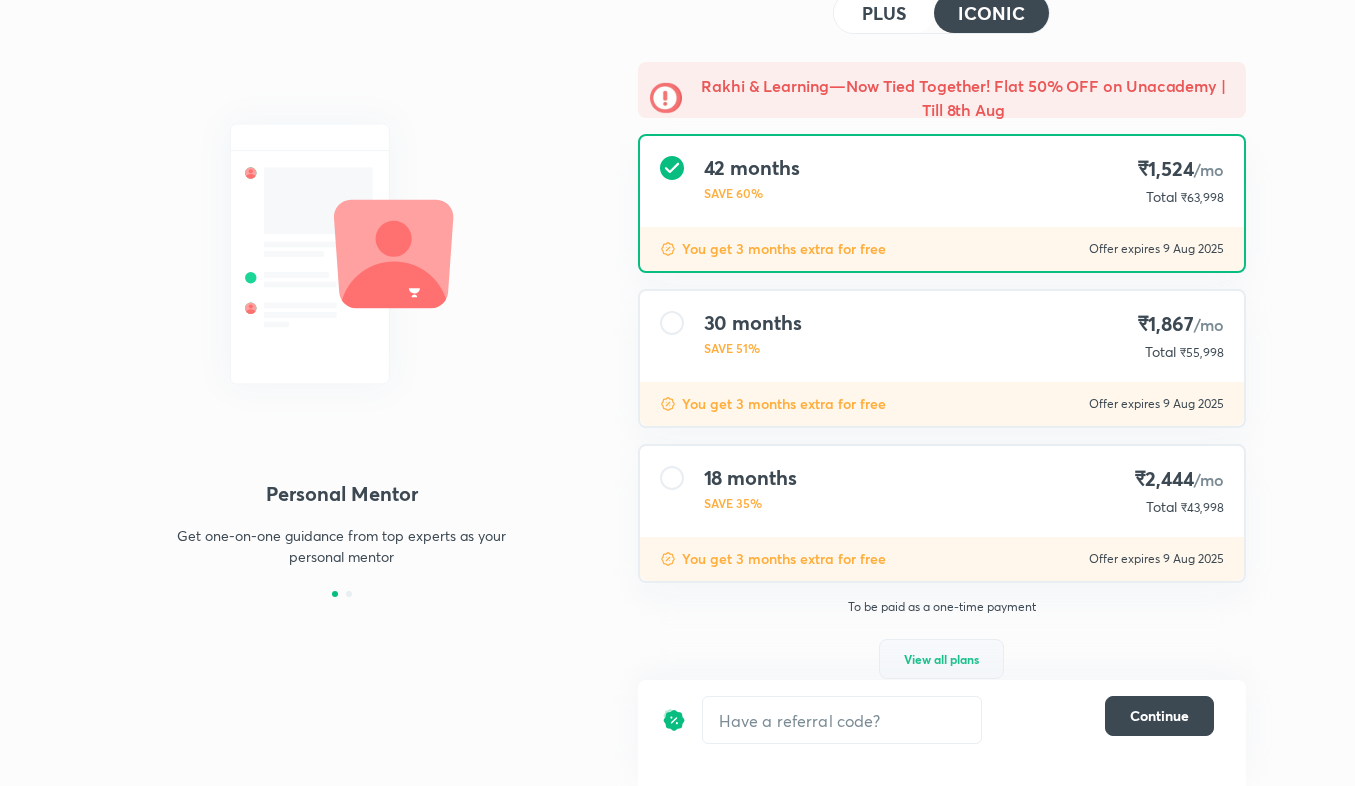 click on "View all plans" at bounding box center (941, 659) 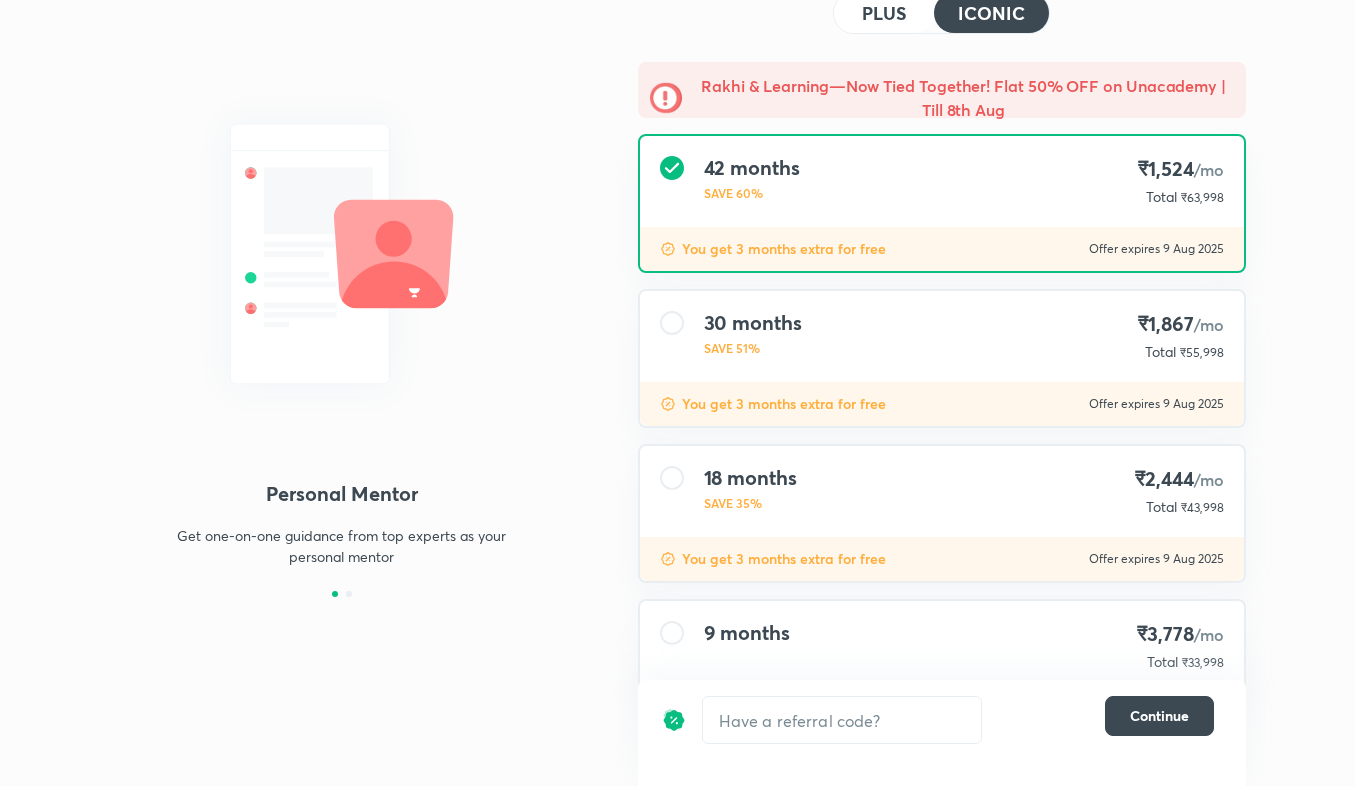 scroll, scrollTop: 176, scrollLeft: 0, axis: vertical 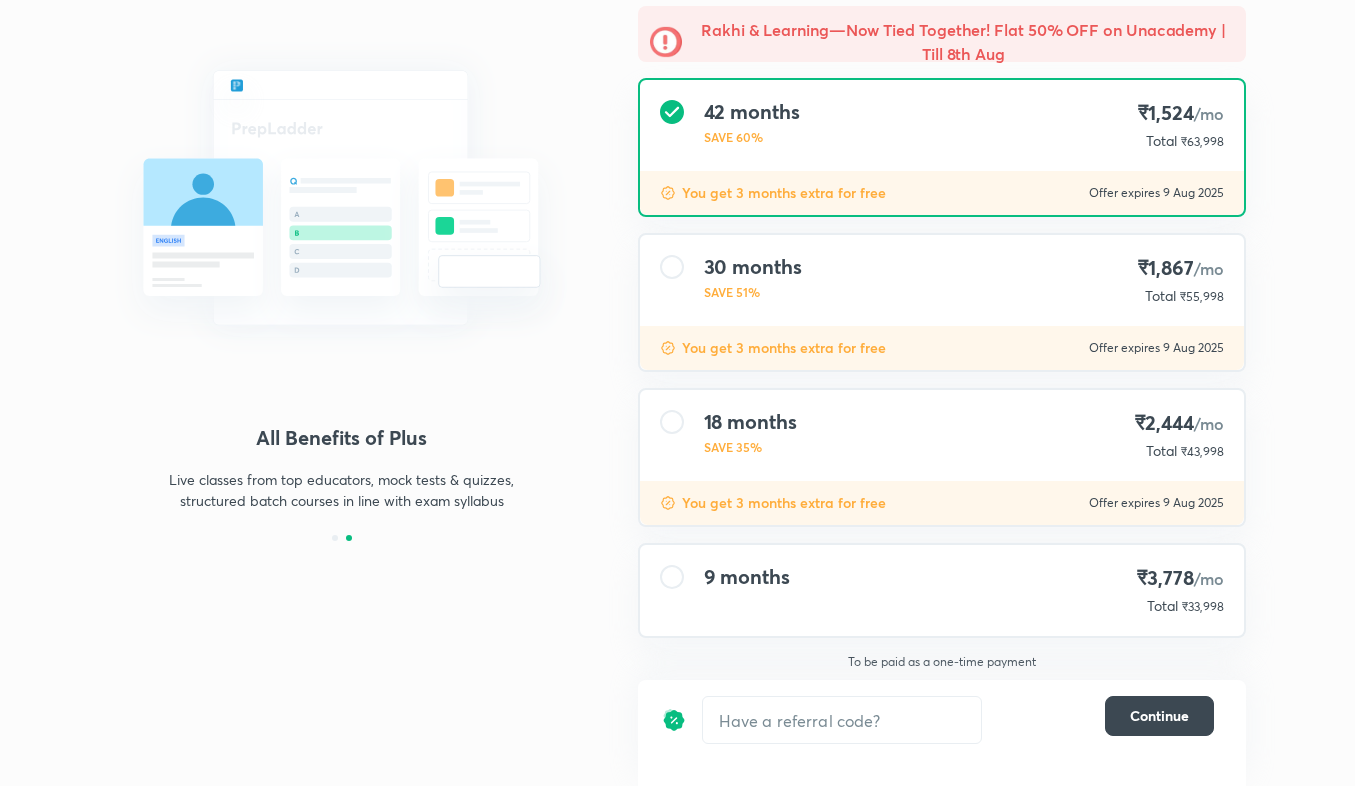 click on "18 months SAVE 35% ₹2,444  /mo Total ₹43,998" at bounding box center [942, 435] 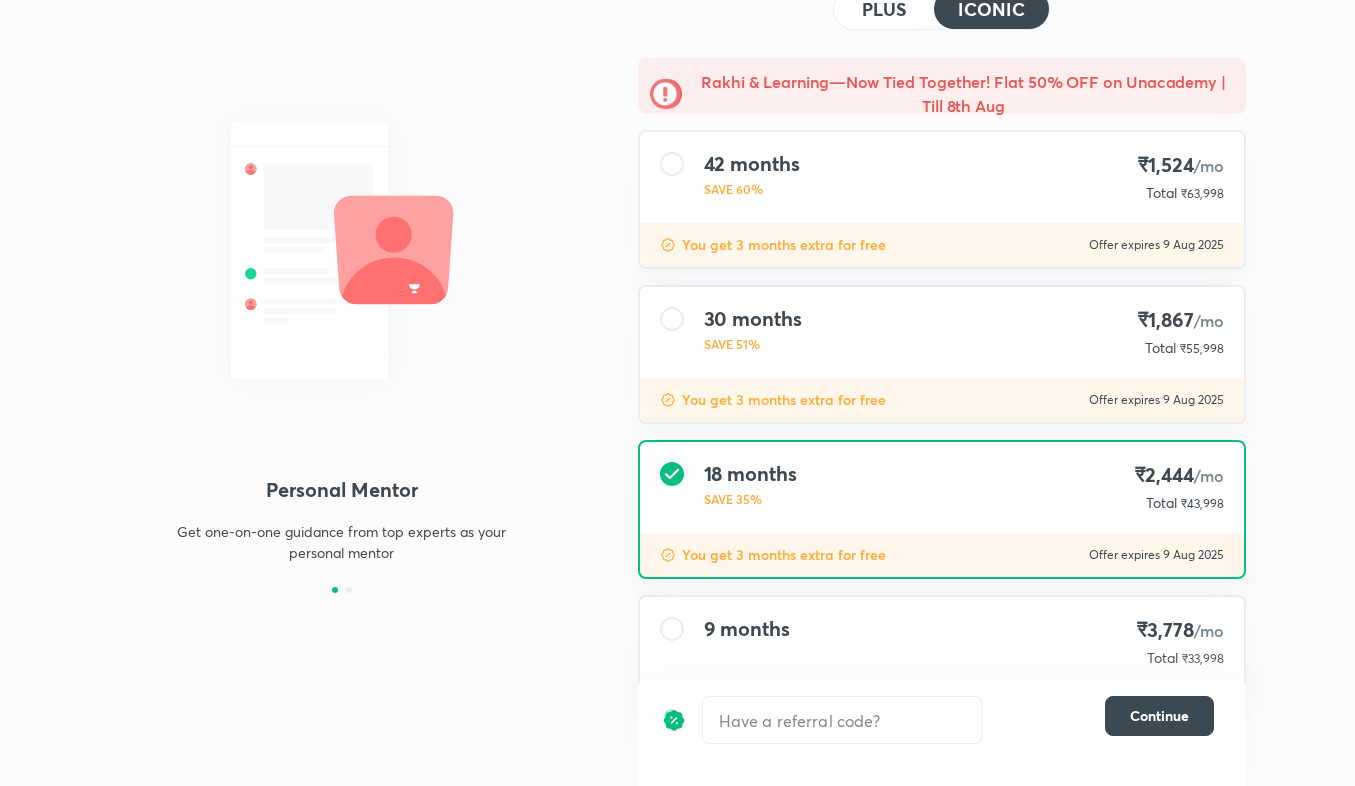 scroll, scrollTop: 176, scrollLeft: 0, axis: vertical 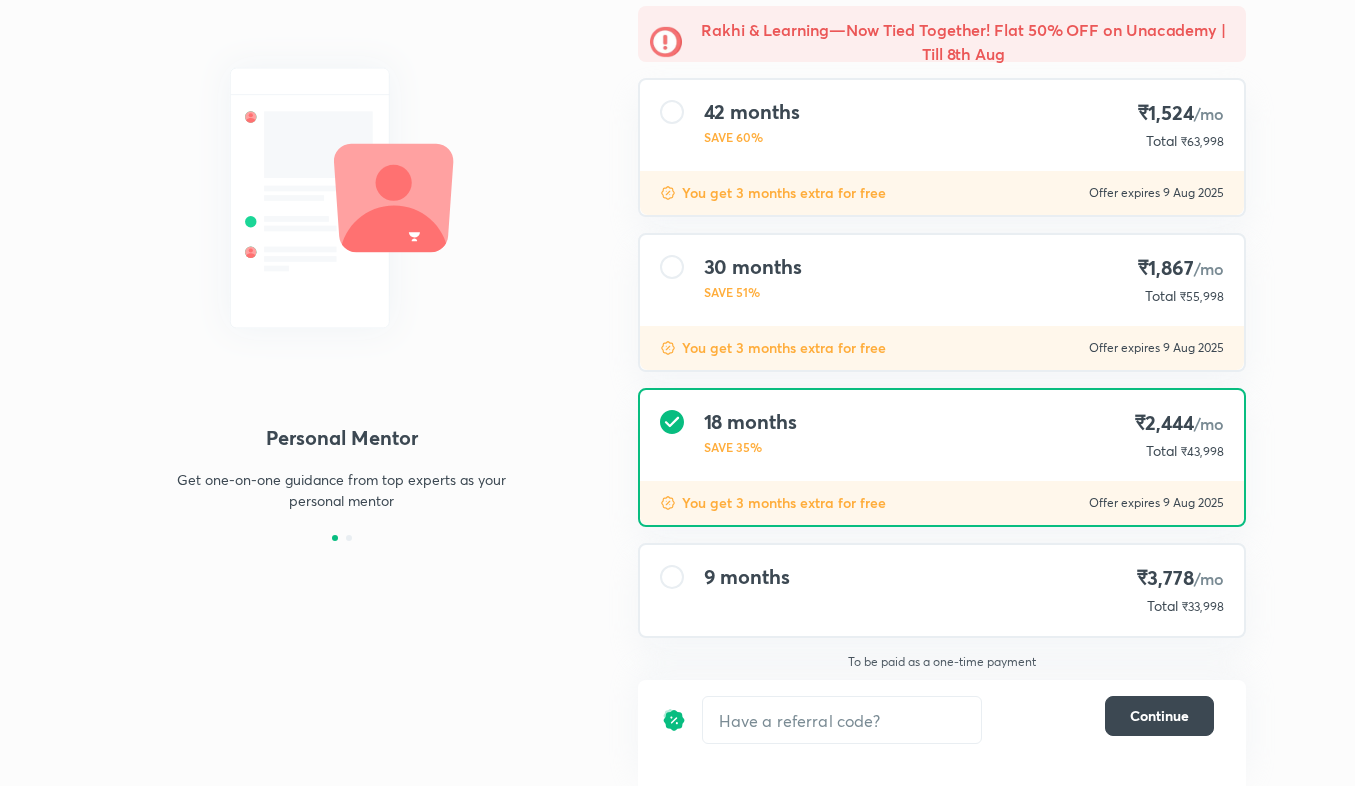 click on "9 months ₹3,778  /mo Total ₹33,998" at bounding box center (942, 590) 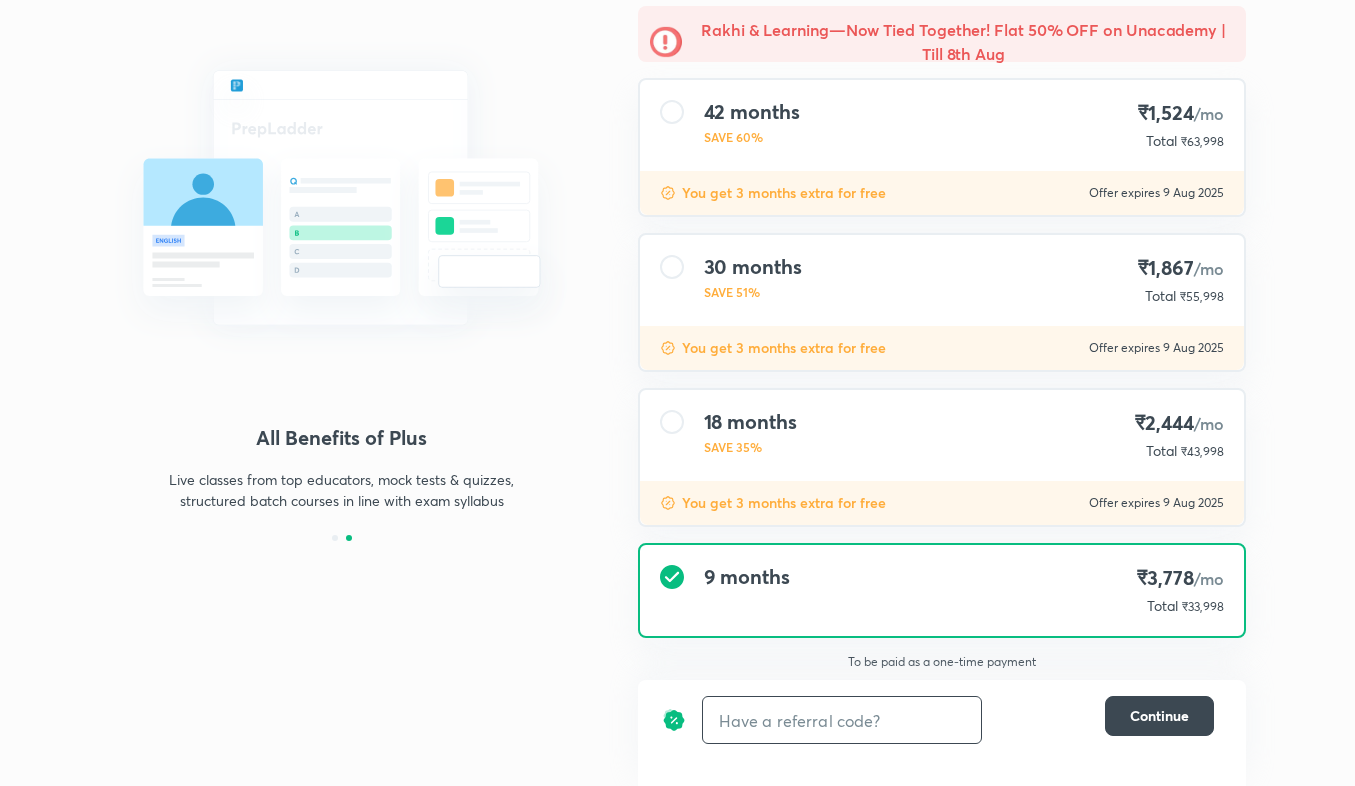 click at bounding box center (842, 720) 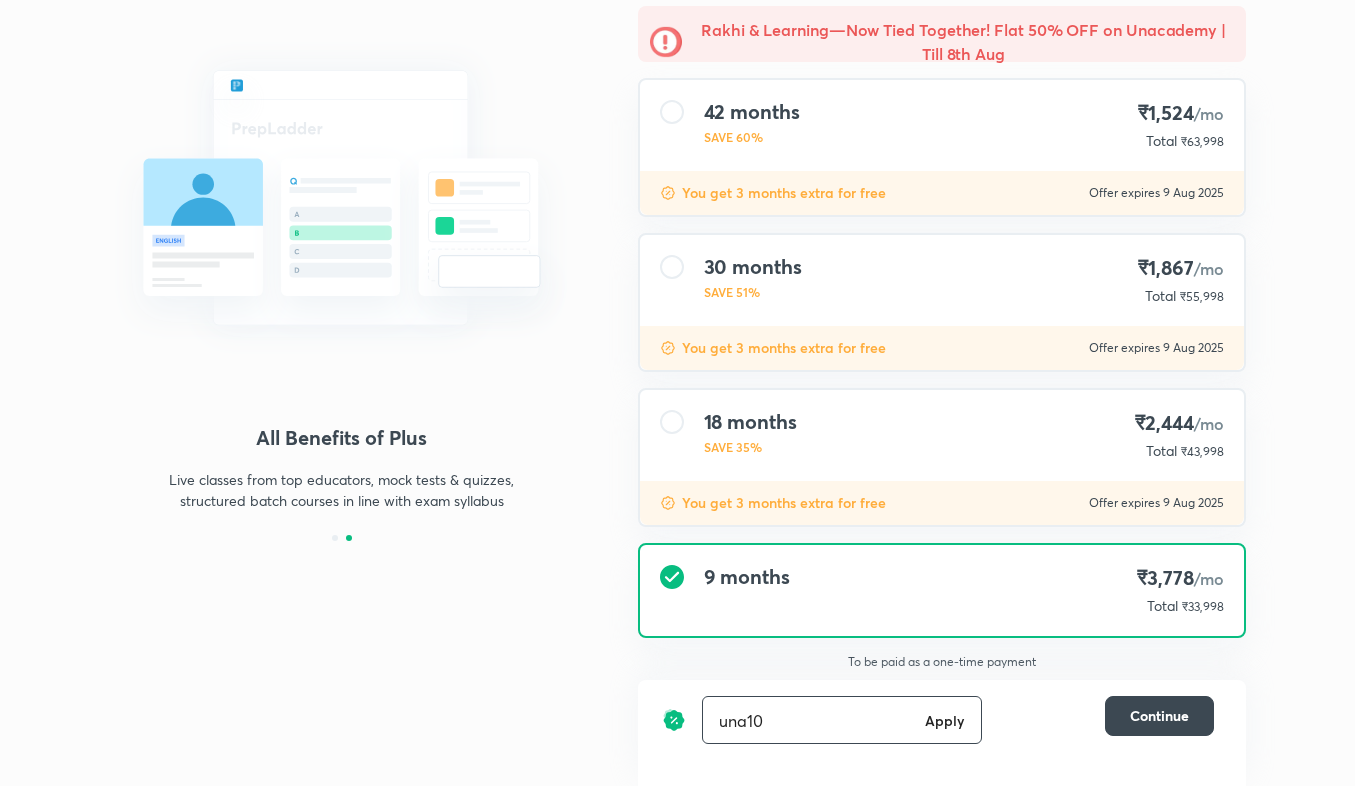type on "una10" 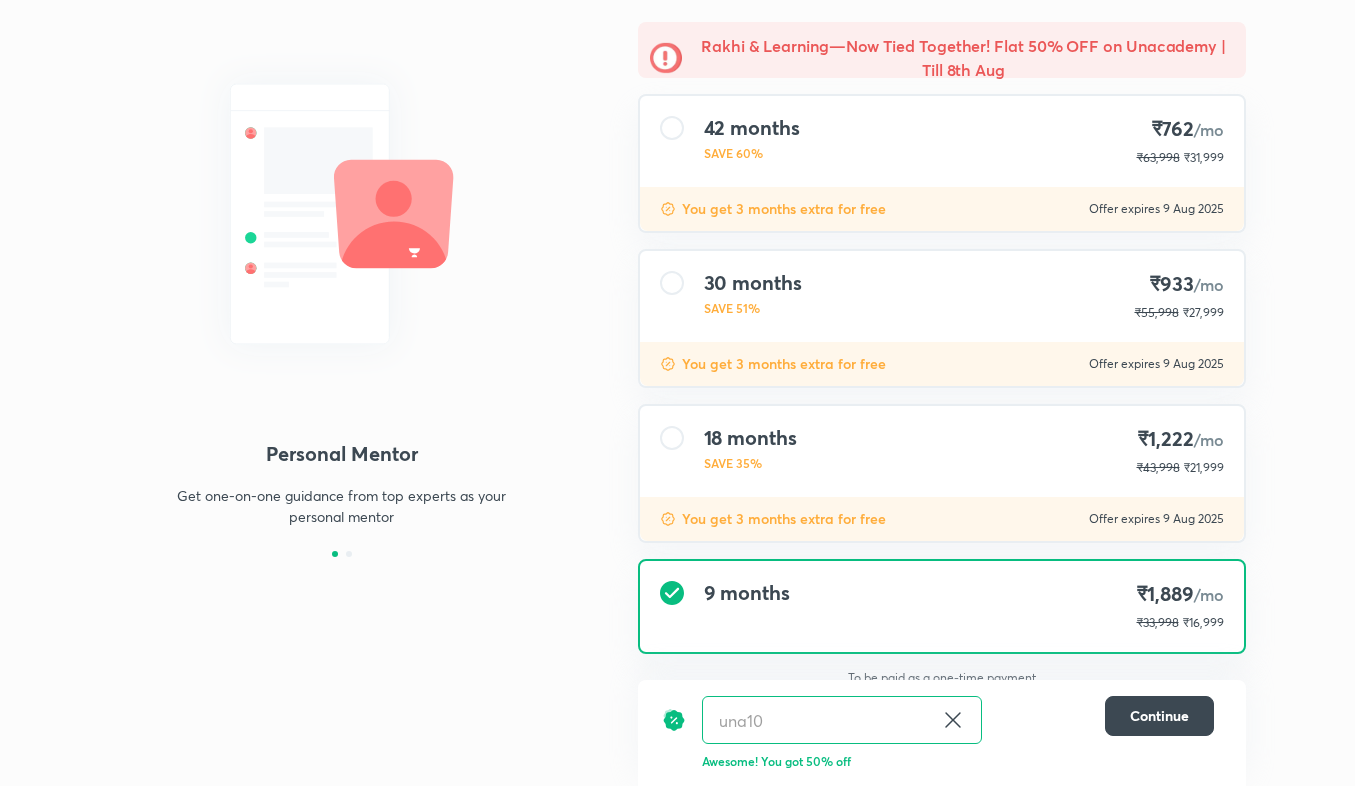 scroll, scrollTop: 0, scrollLeft: 0, axis: both 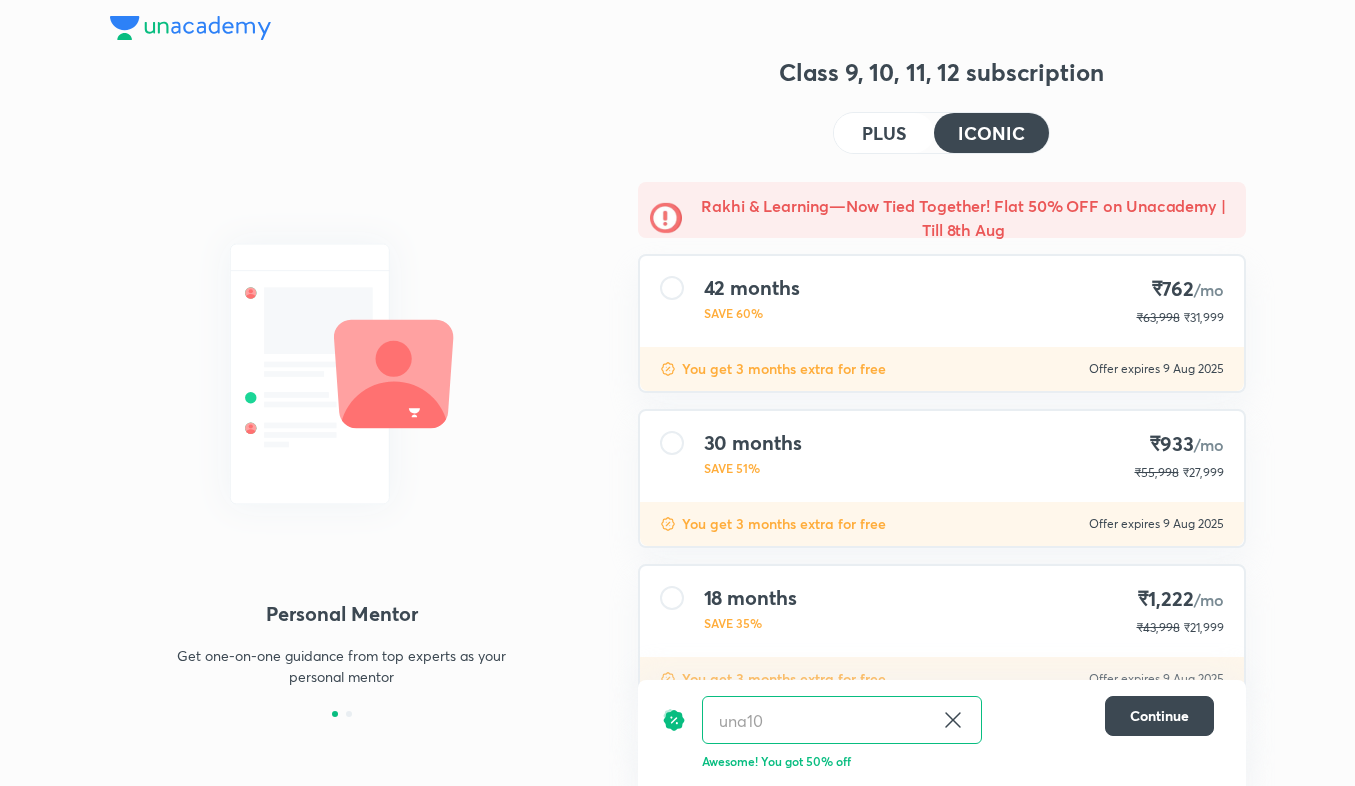 click on "PLUS" at bounding box center [884, 133] 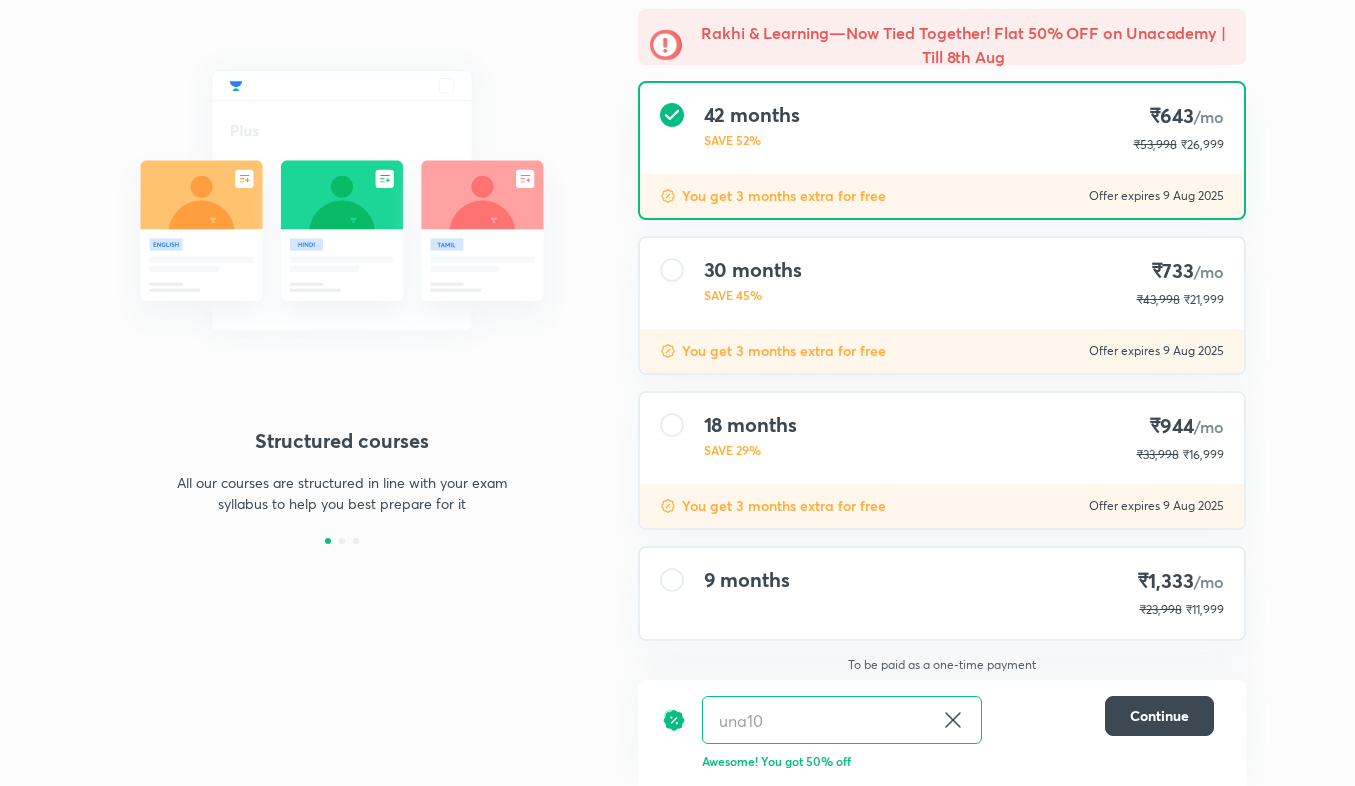 scroll, scrollTop: 176, scrollLeft: 0, axis: vertical 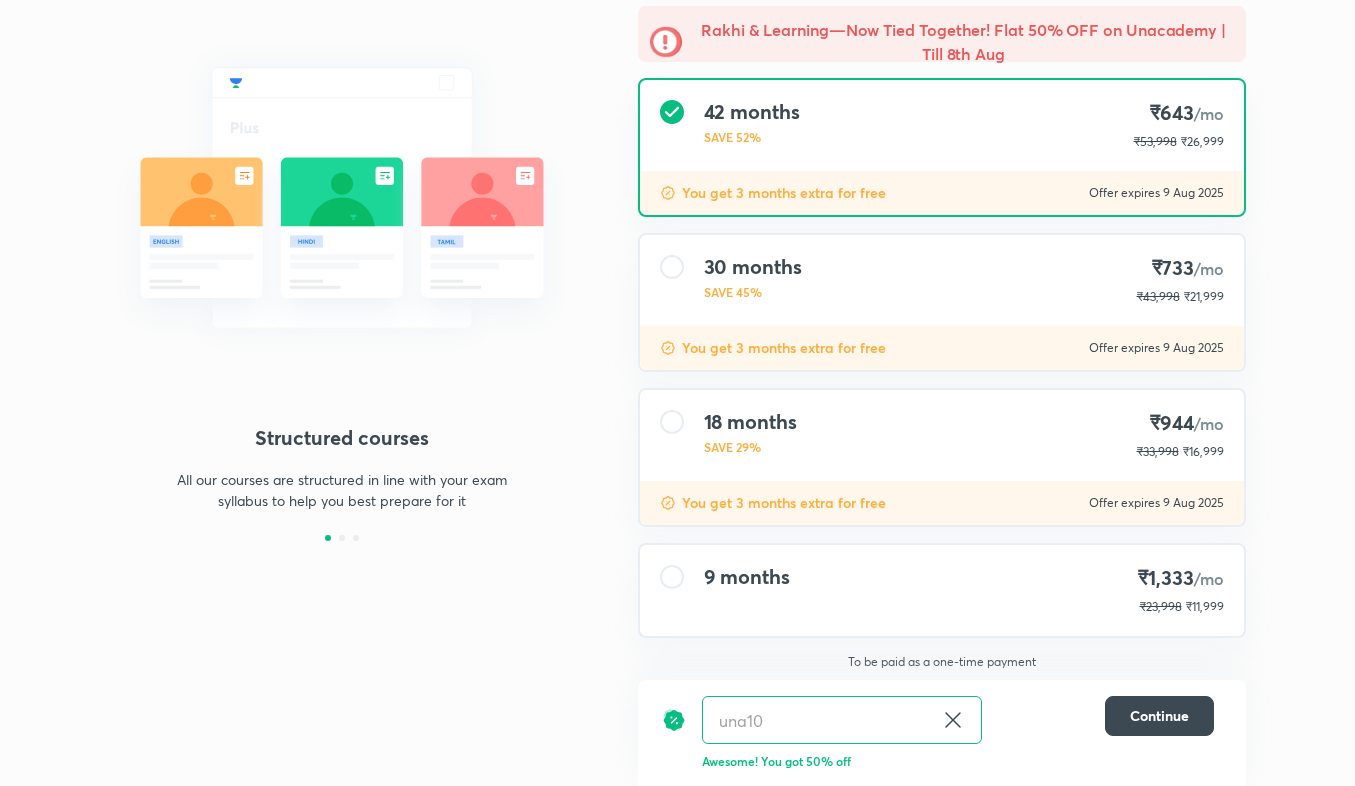 click on "9 months ₹1,333  /mo ₹23,998 ₹11,999" at bounding box center [942, 590] 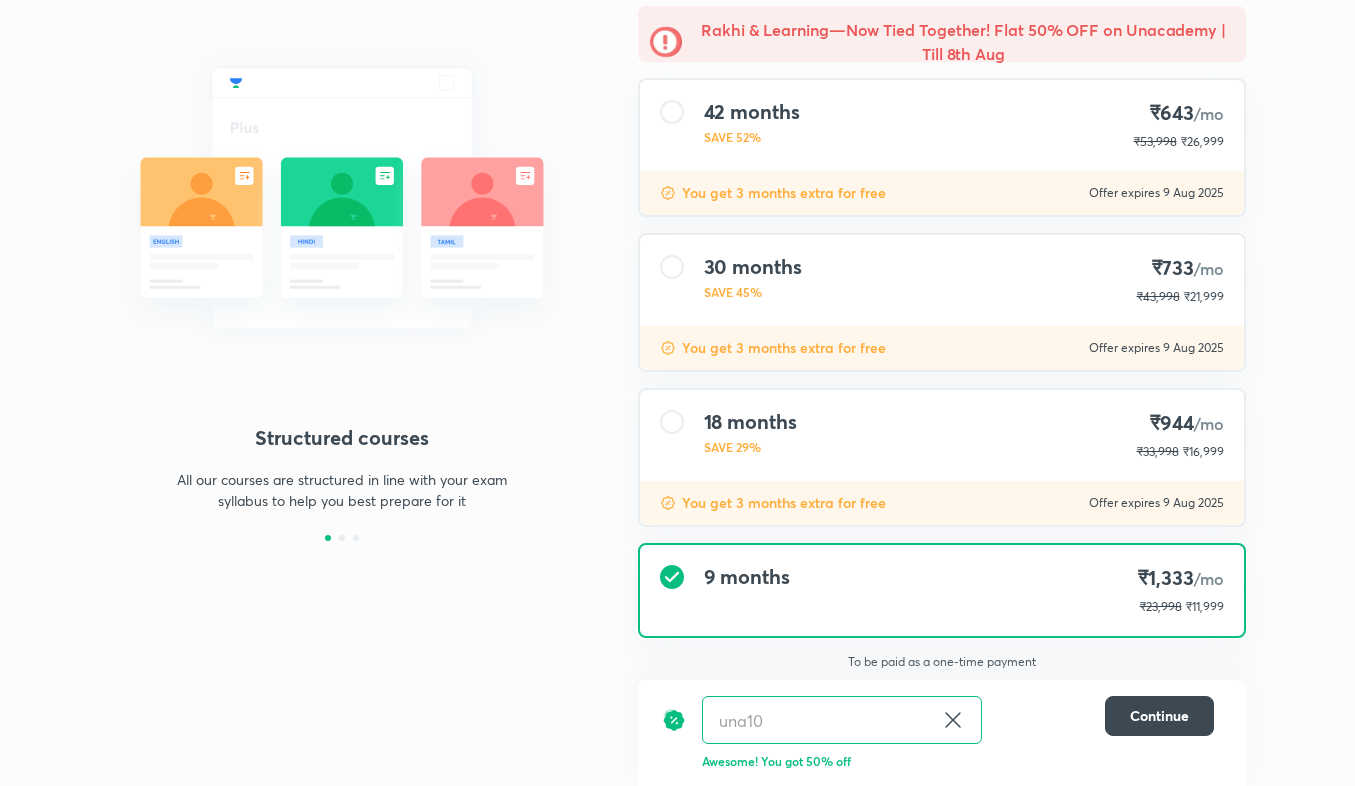 click on "18 months SAVE 29% ₹944  /mo ₹33,998 ₹16,999" at bounding box center (942, 435) 